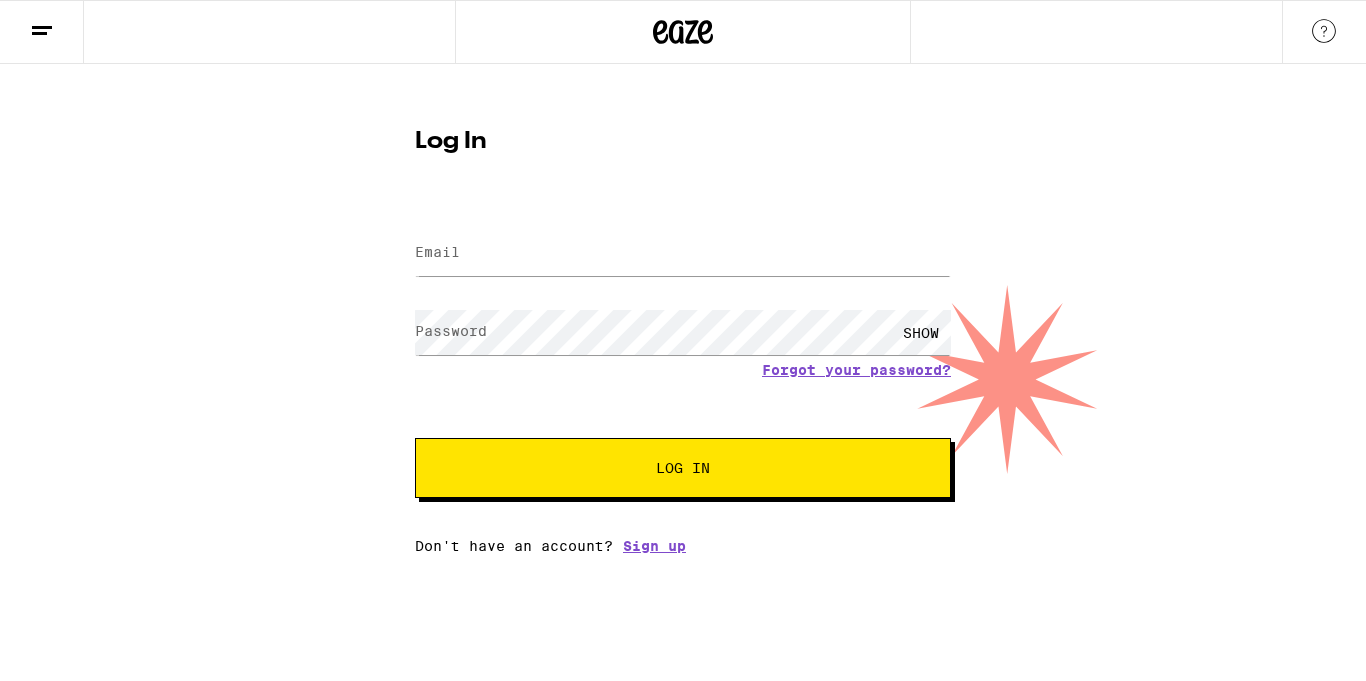 scroll, scrollTop: 0, scrollLeft: 0, axis: both 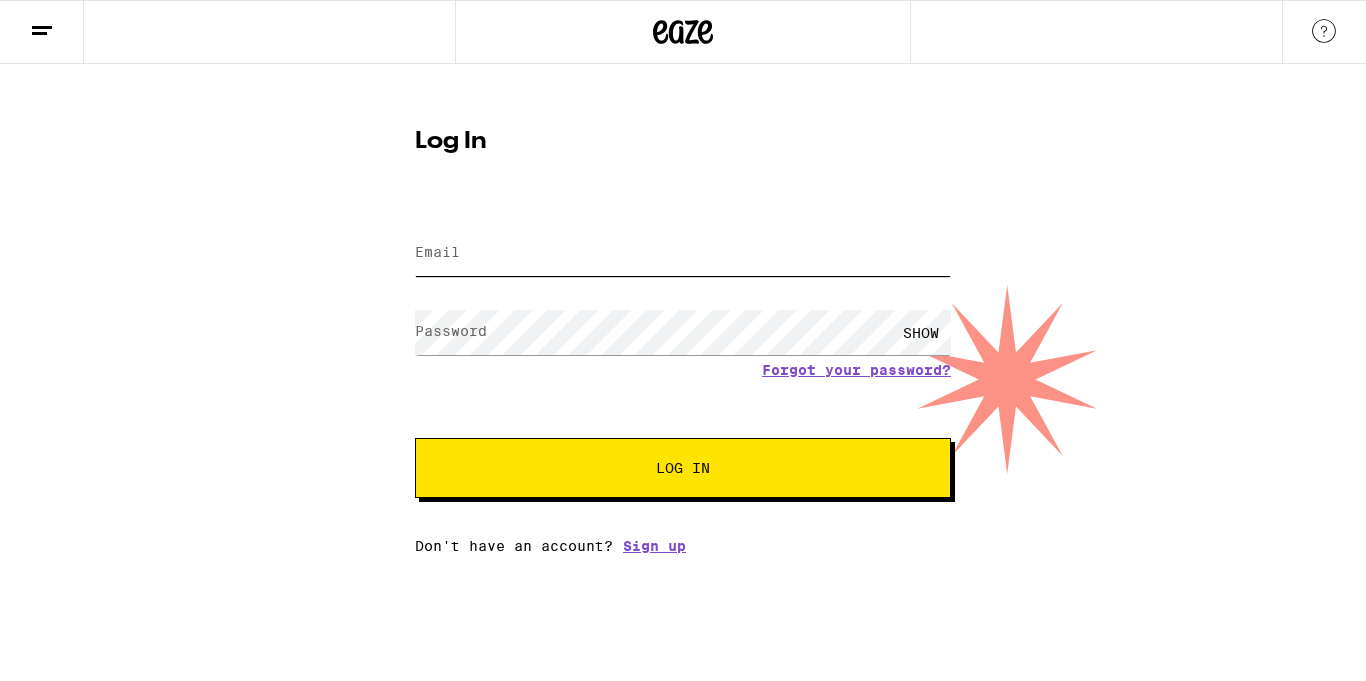 type on "[EMAIL]" 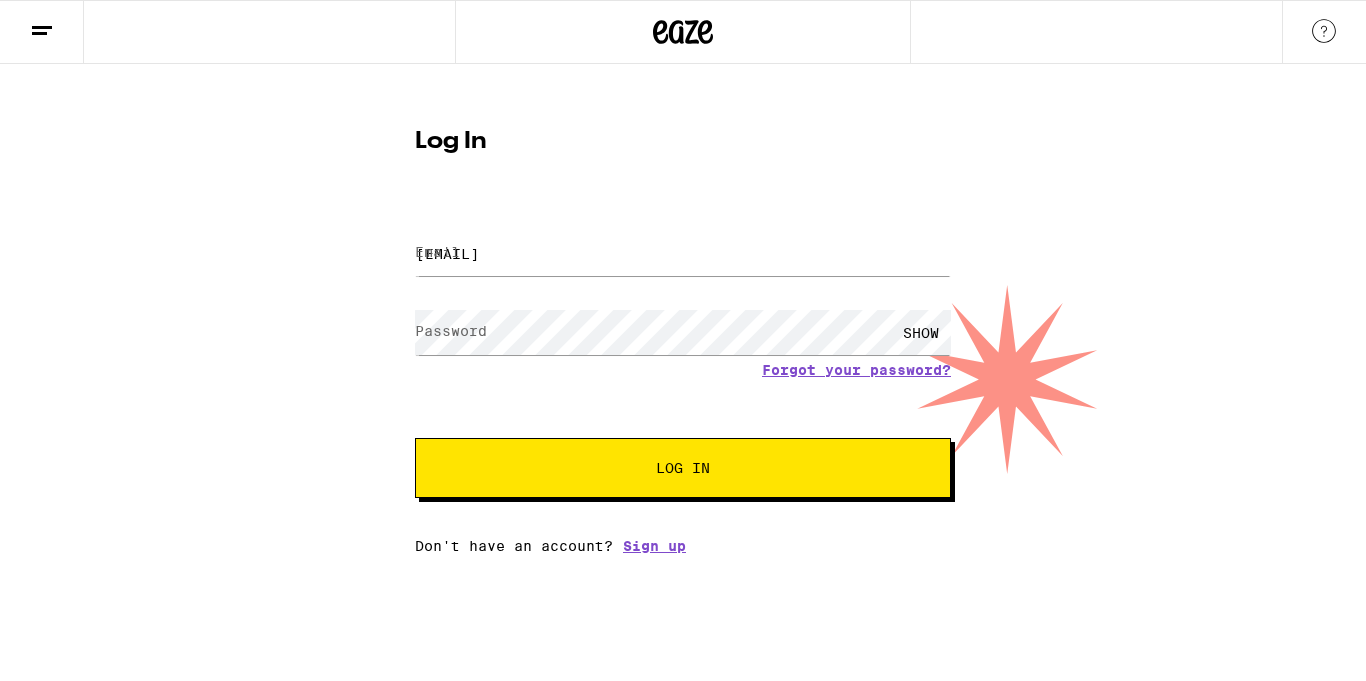 click on "SHOW" at bounding box center (921, 332) 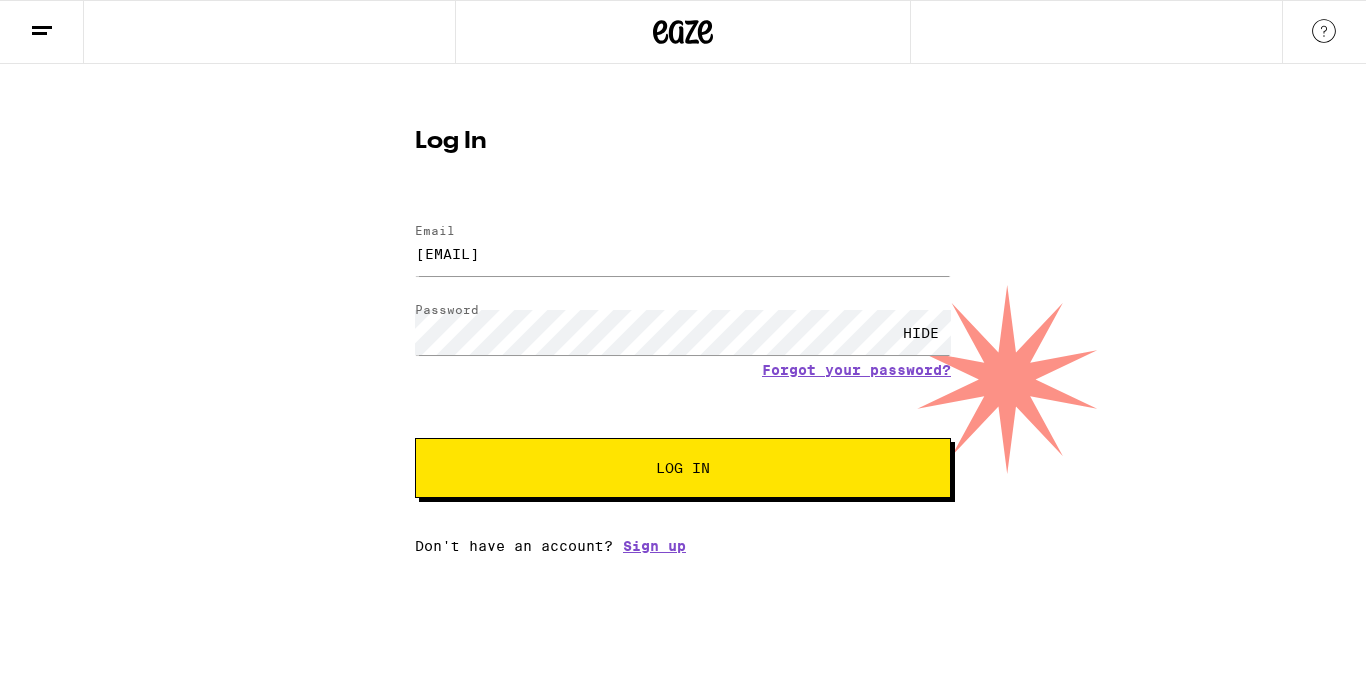 click on "Log In" at bounding box center [683, 468] 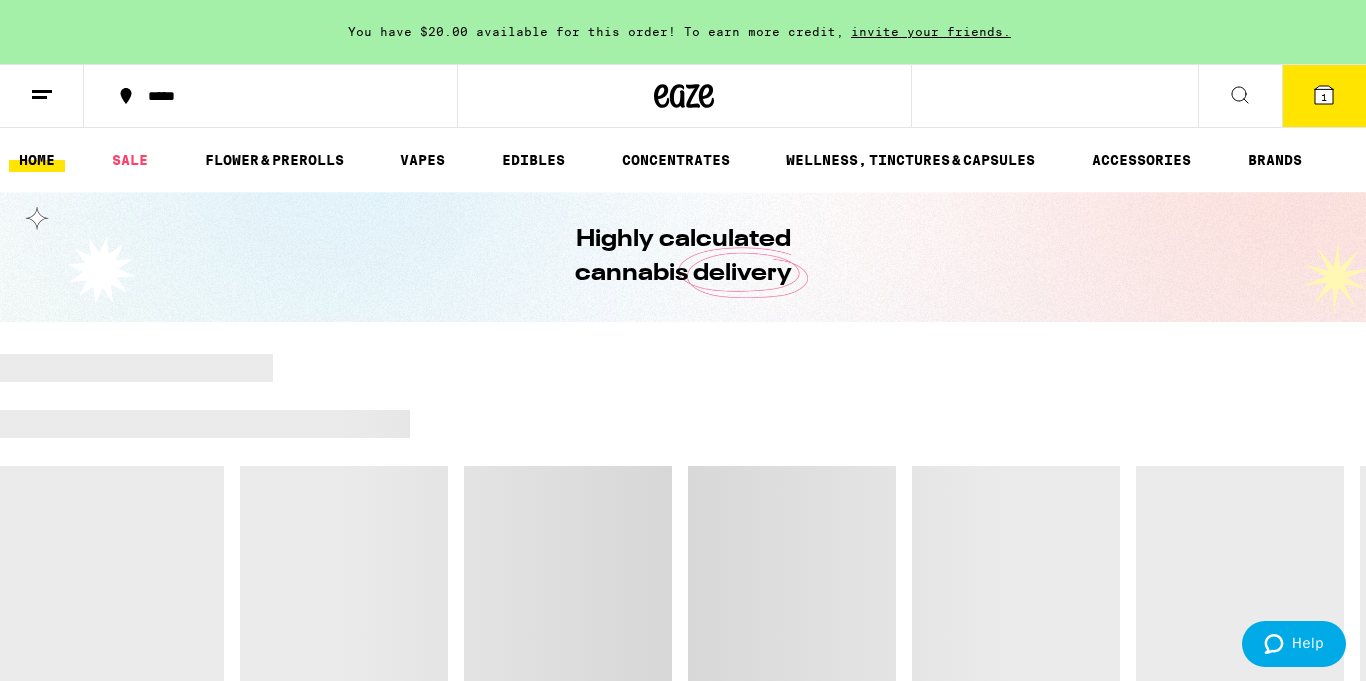 scroll, scrollTop: 0, scrollLeft: 0, axis: both 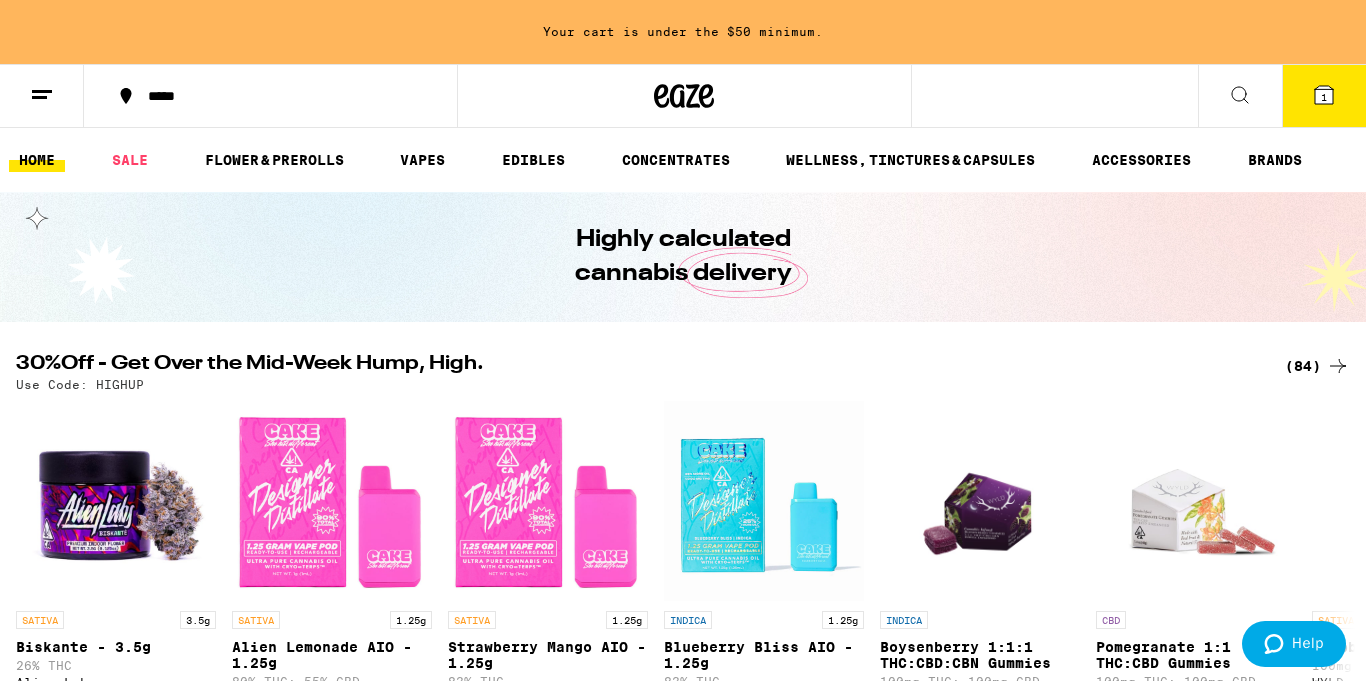click on "*****" at bounding box center [282, 96] 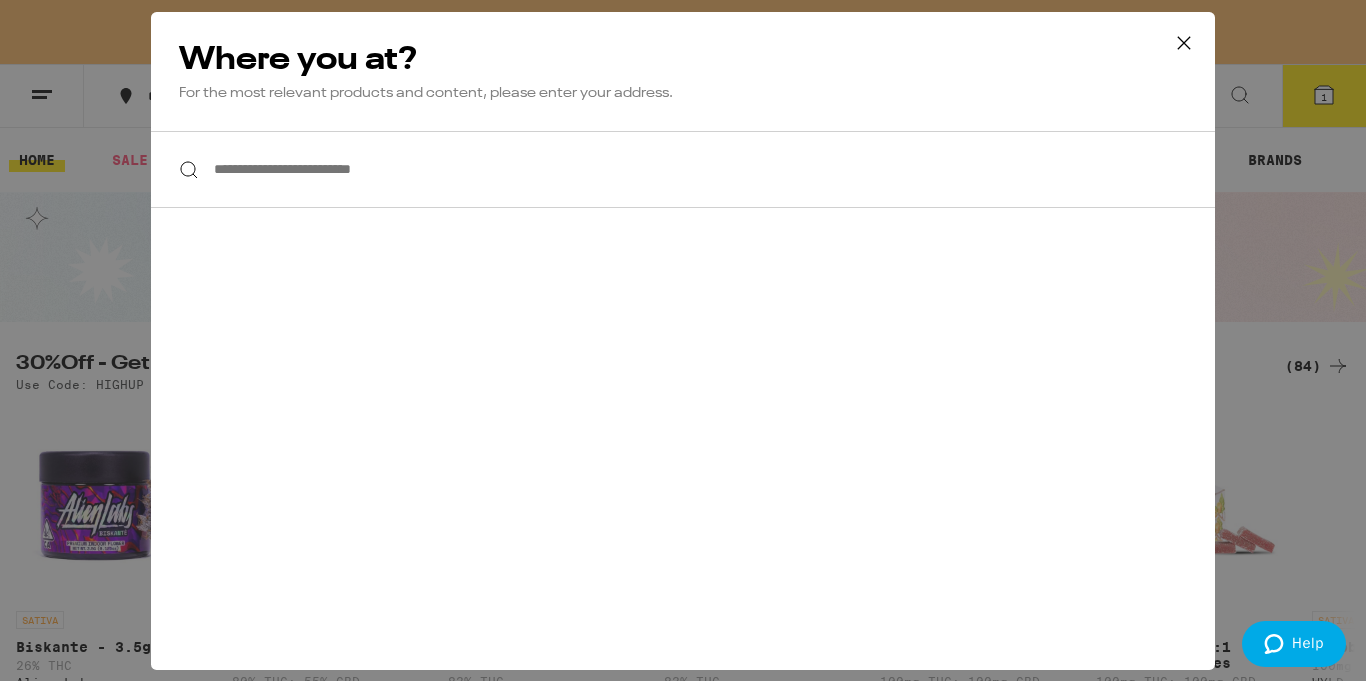 click on "**********" at bounding box center [683, 169] 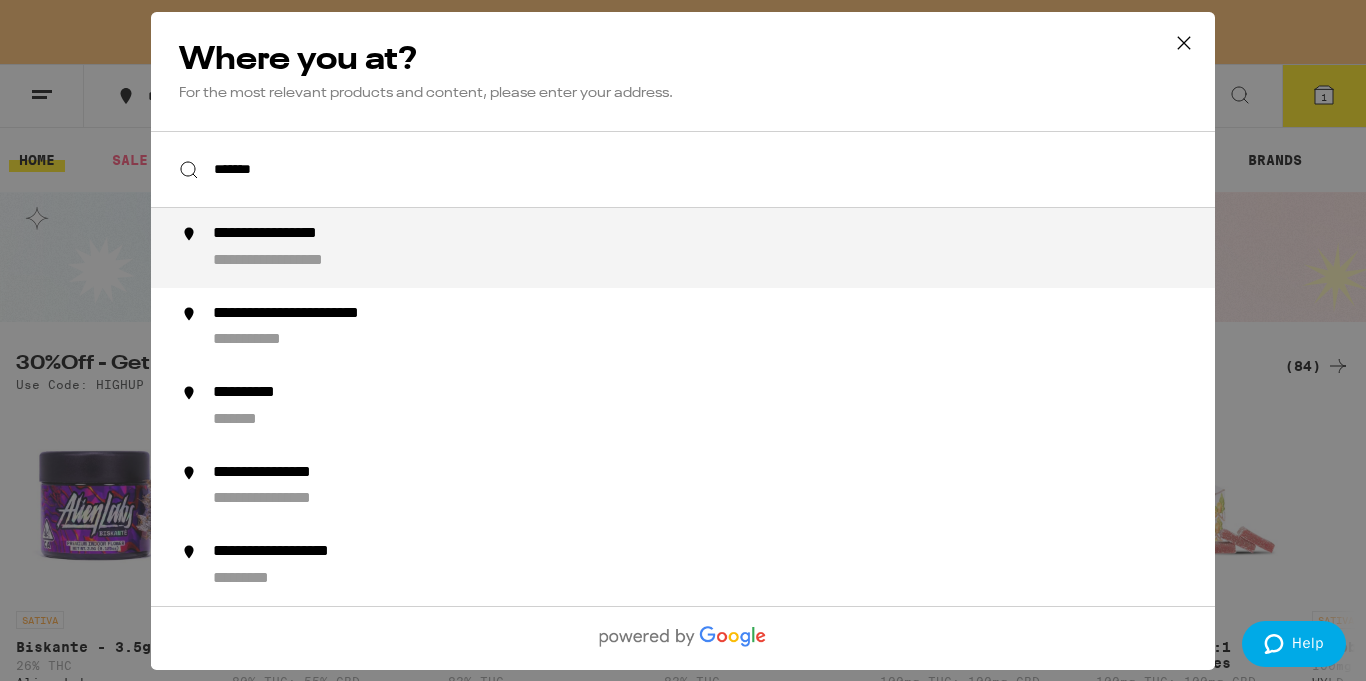 click on "**********" at bounding box center (723, 248) 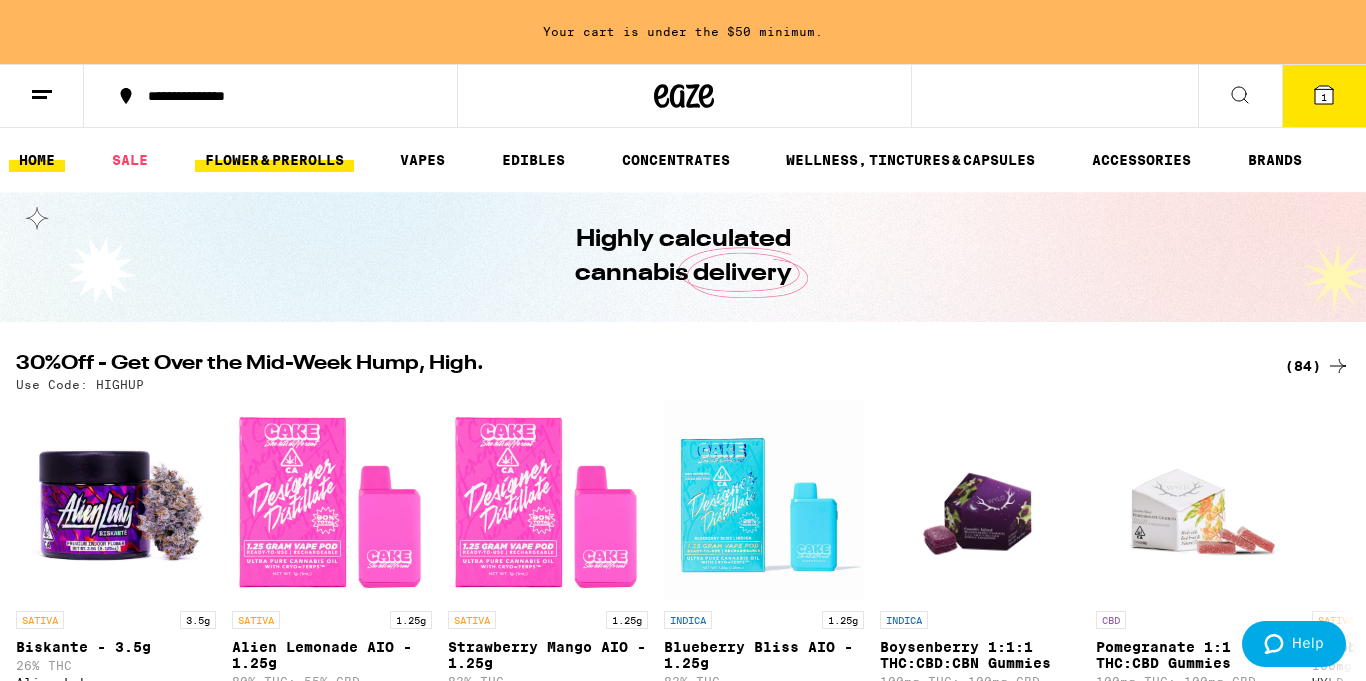 click on "FLOWER & PREROLLS" at bounding box center (274, 160) 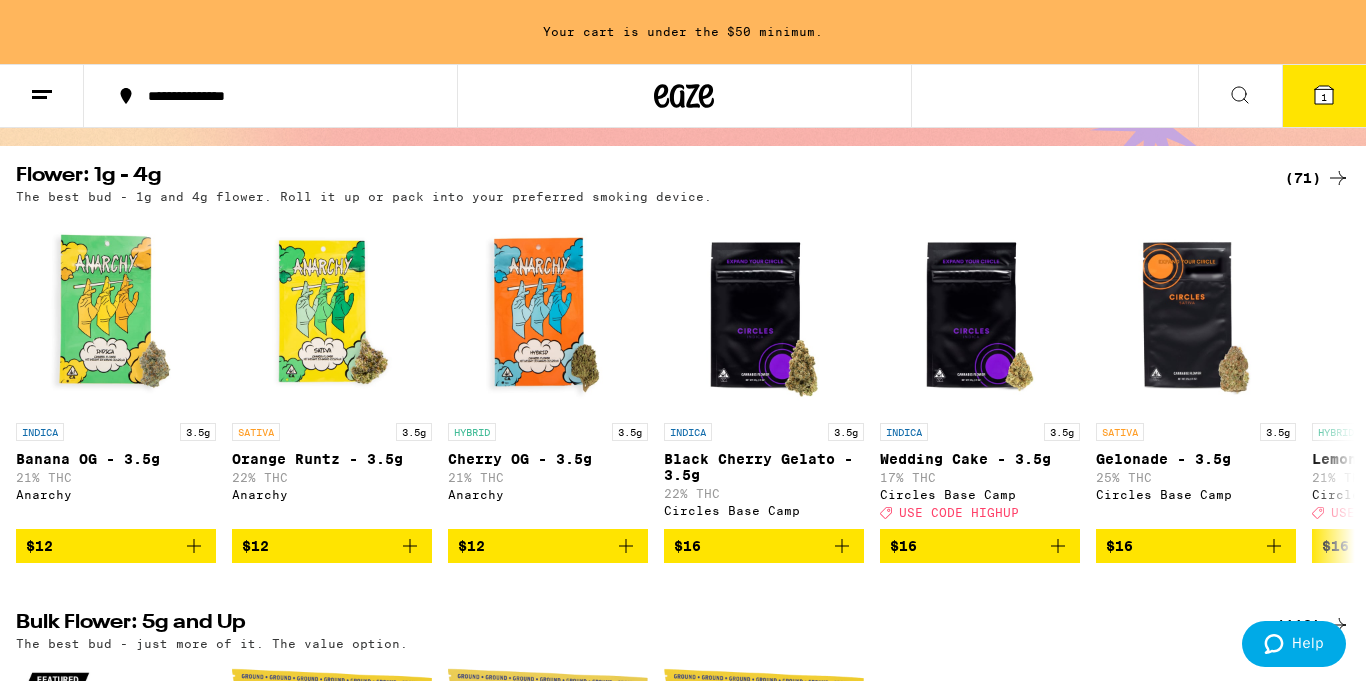 scroll, scrollTop: 239, scrollLeft: 0, axis: vertical 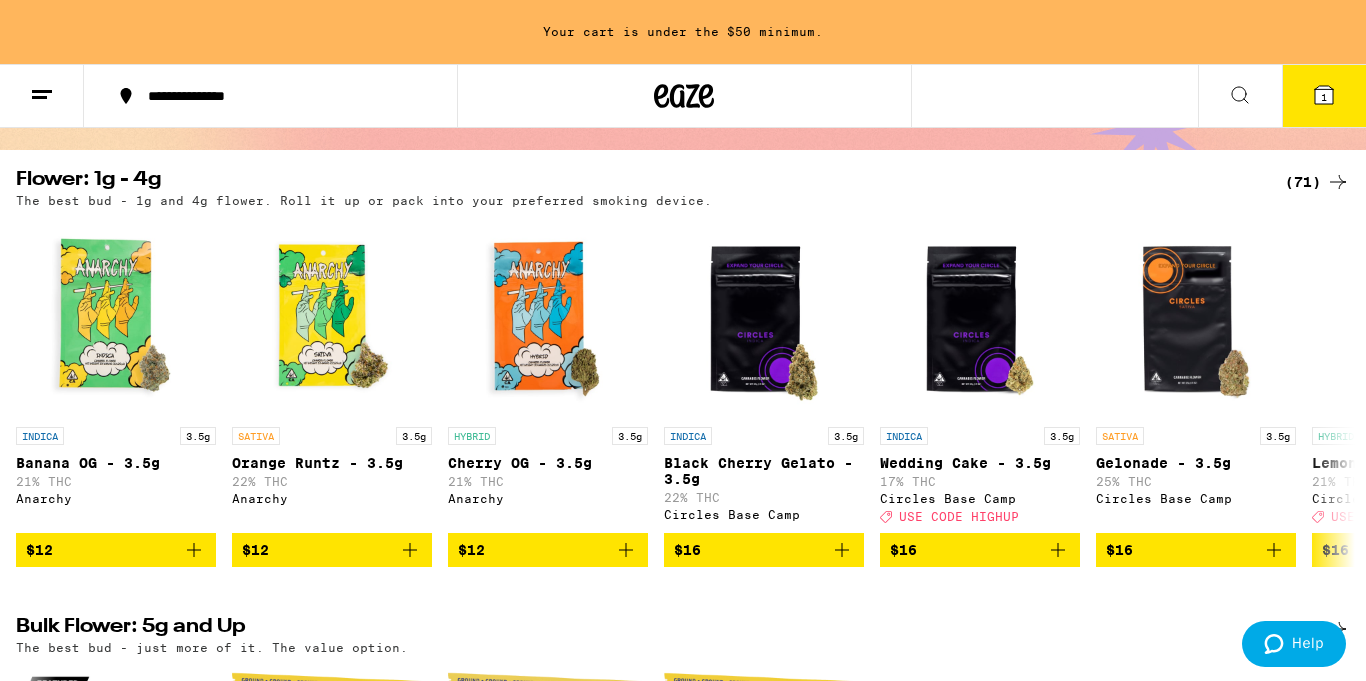 click 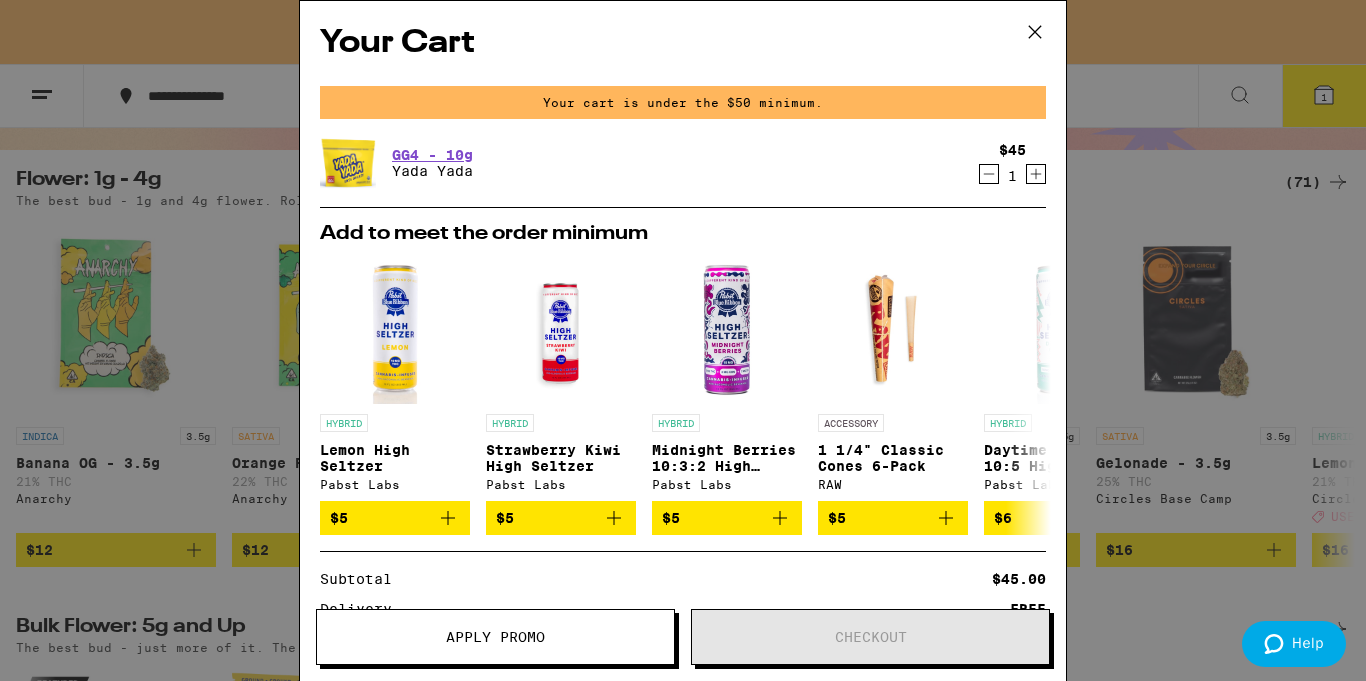 click 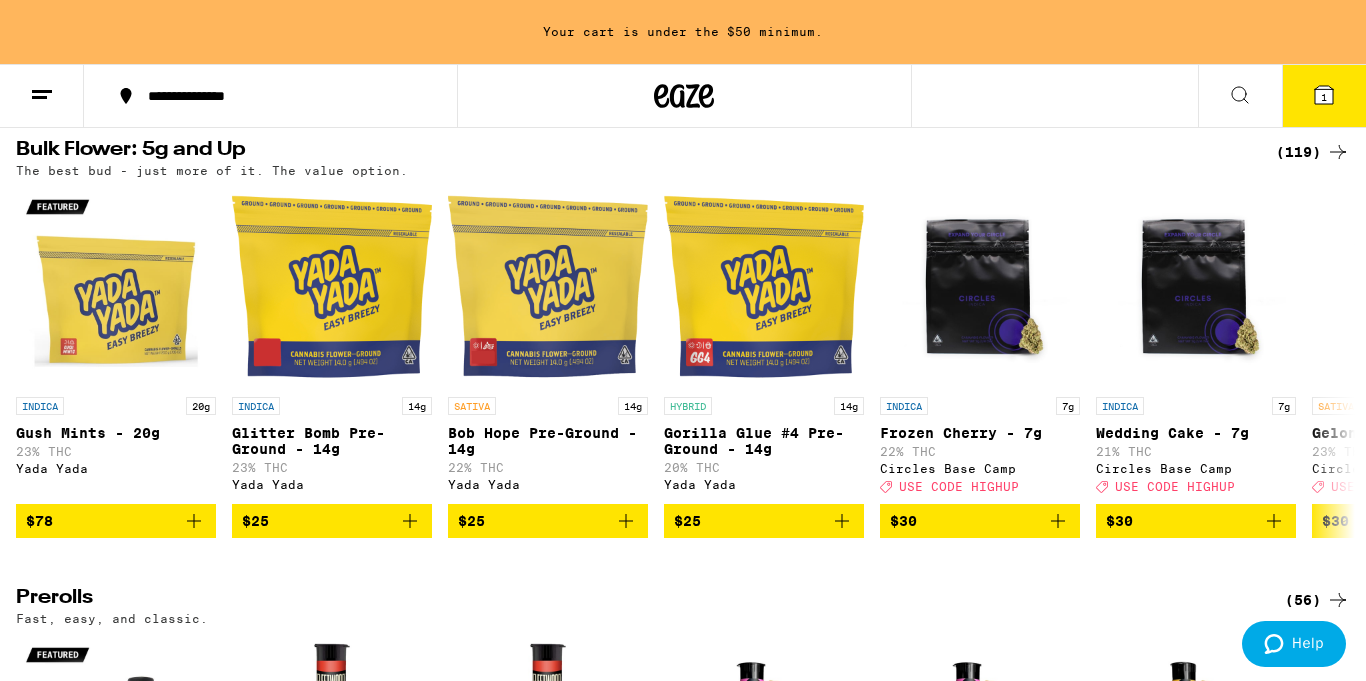 scroll, scrollTop: 653, scrollLeft: 0, axis: vertical 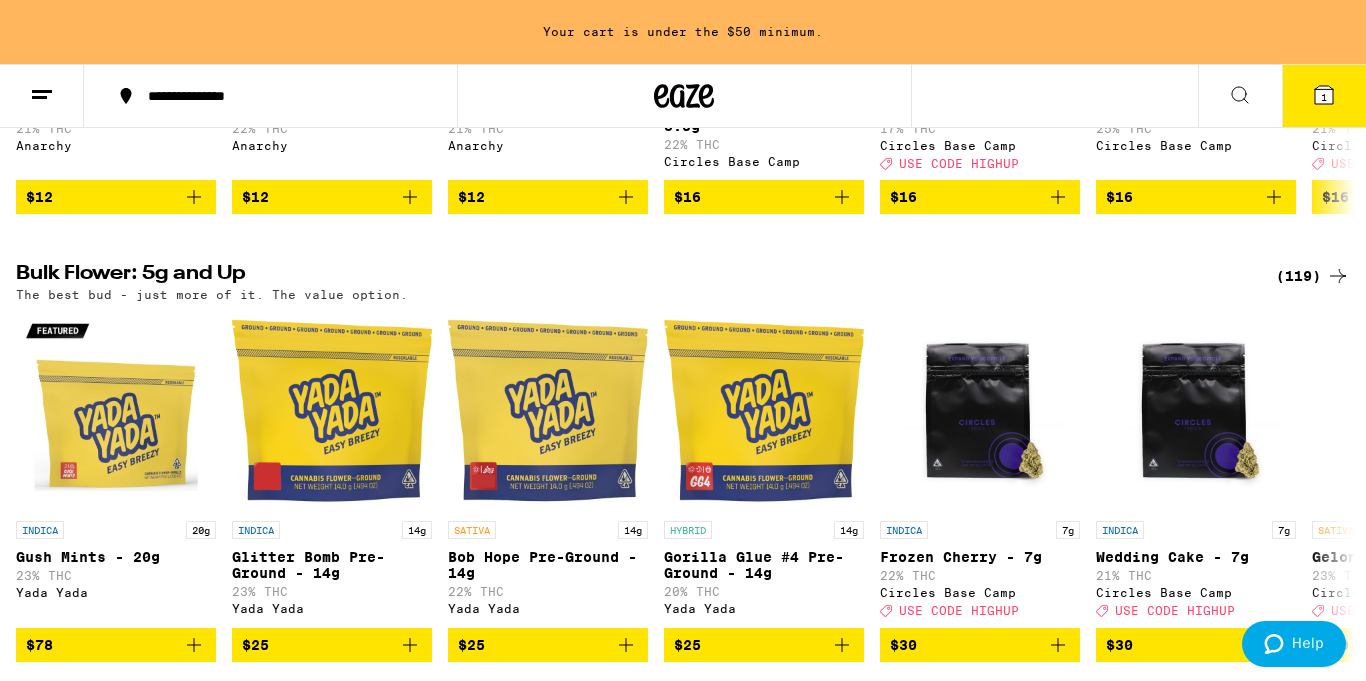 click 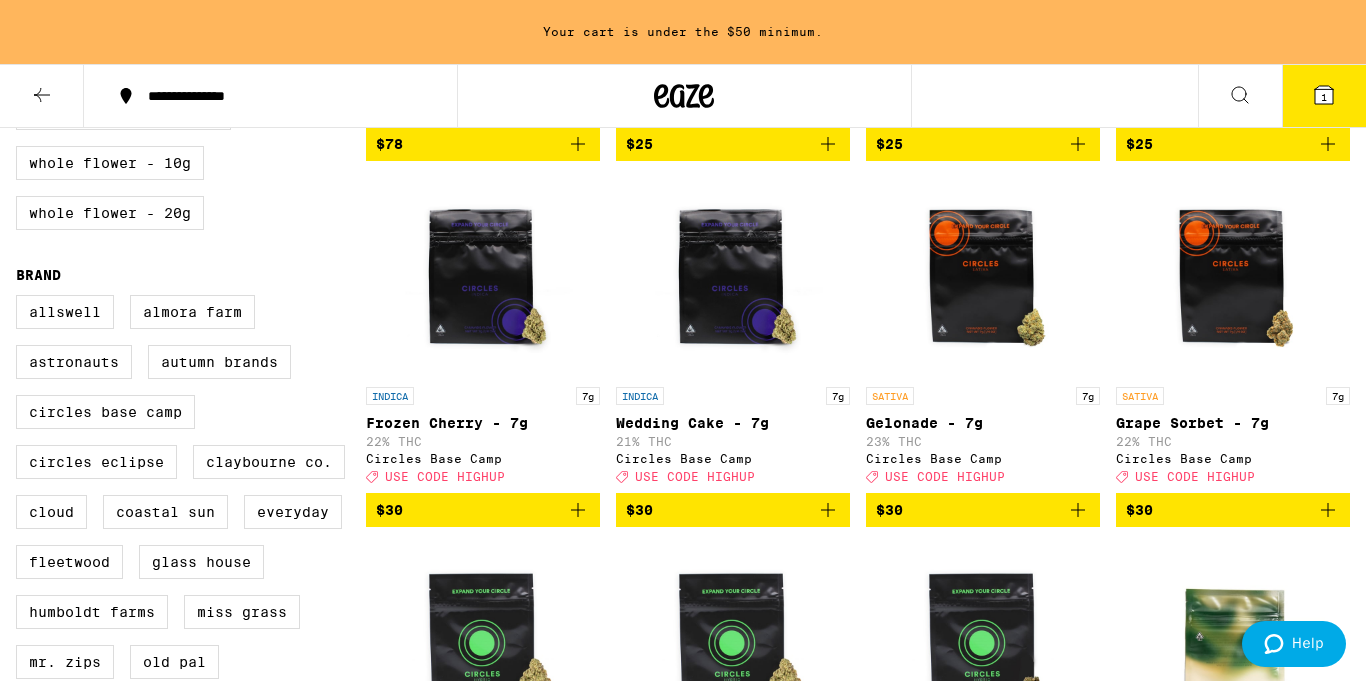 scroll, scrollTop: 0, scrollLeft: 0, axis: both 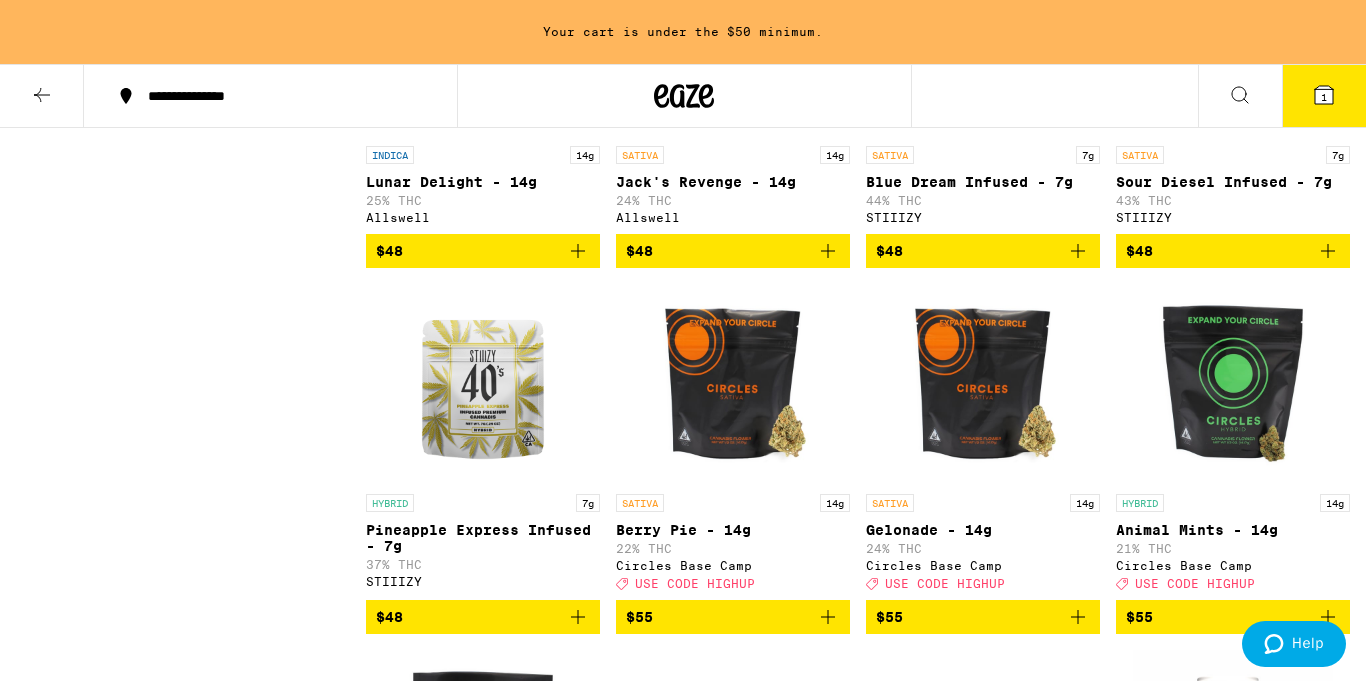 click 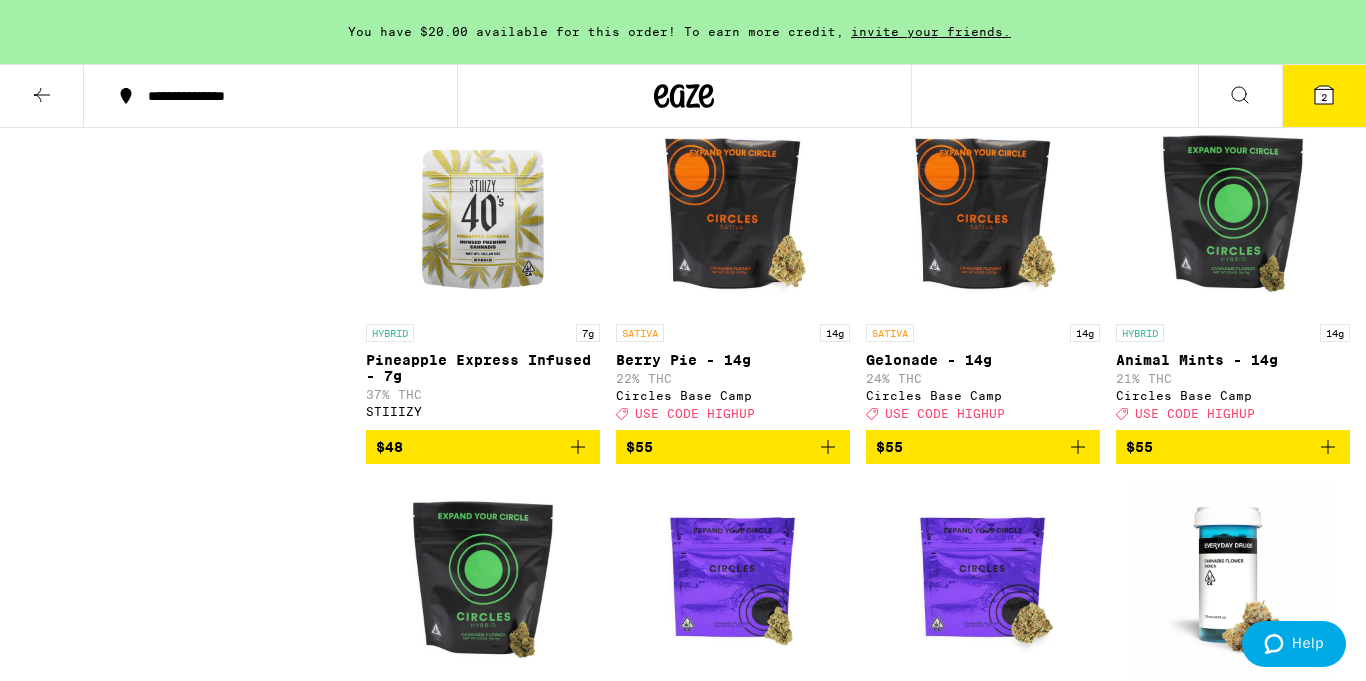 scroll, scrollTop: 4933, scrollLeft: 0, axis: vertical 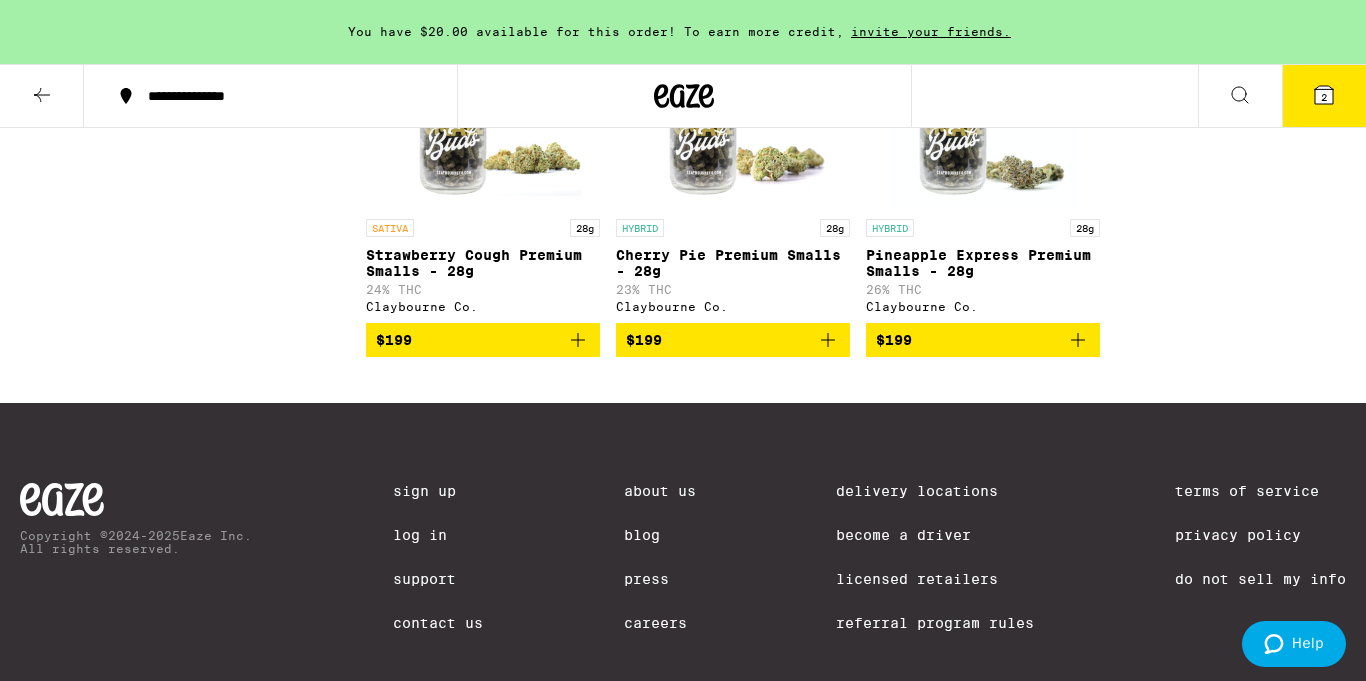 click 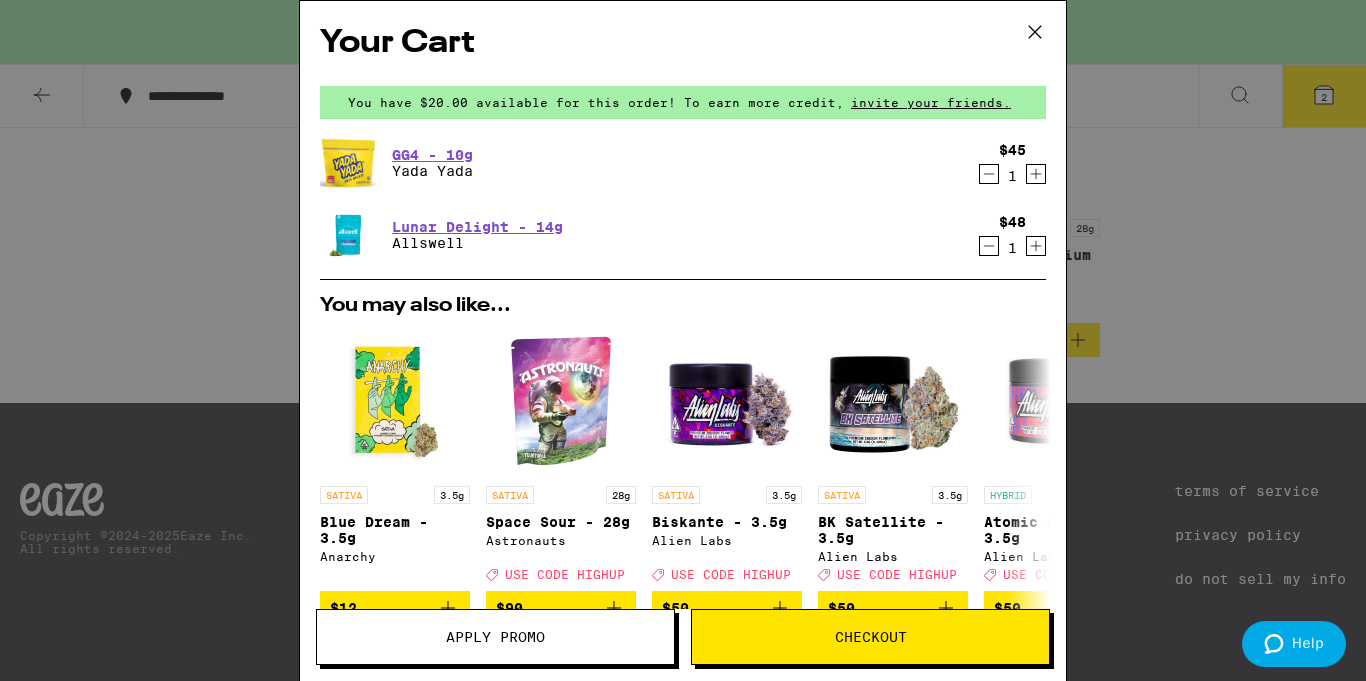 click on "Checkout" at bounding box center (870, 637) 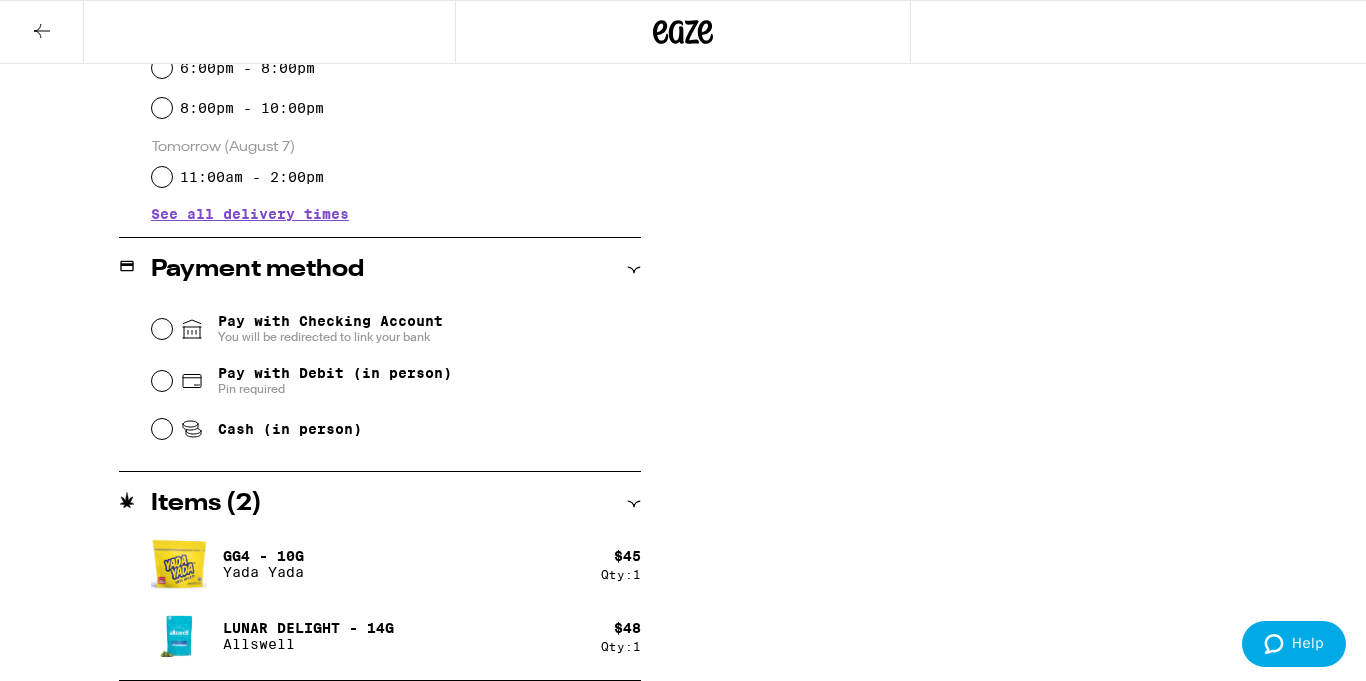 scroll, scrollTop: 0, scrollLeft: 0, axis: both 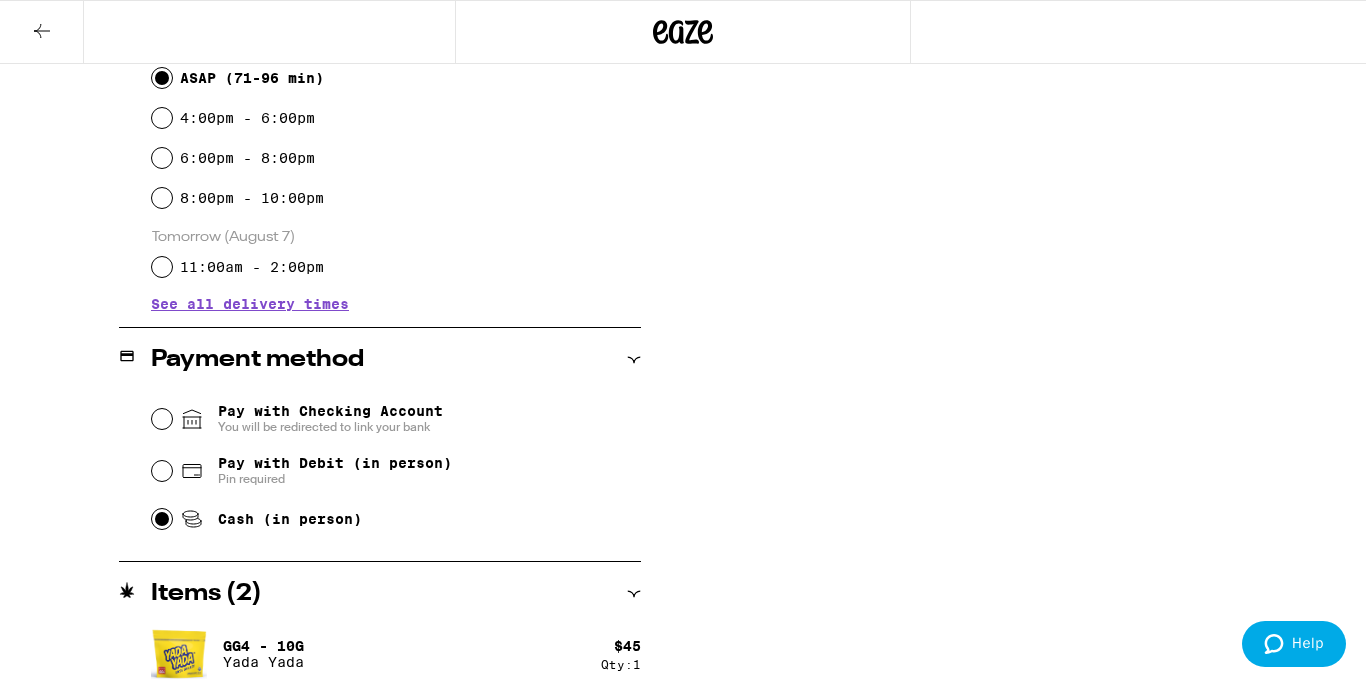 click on "Cash (in person)" at bounding box center [162, 519] 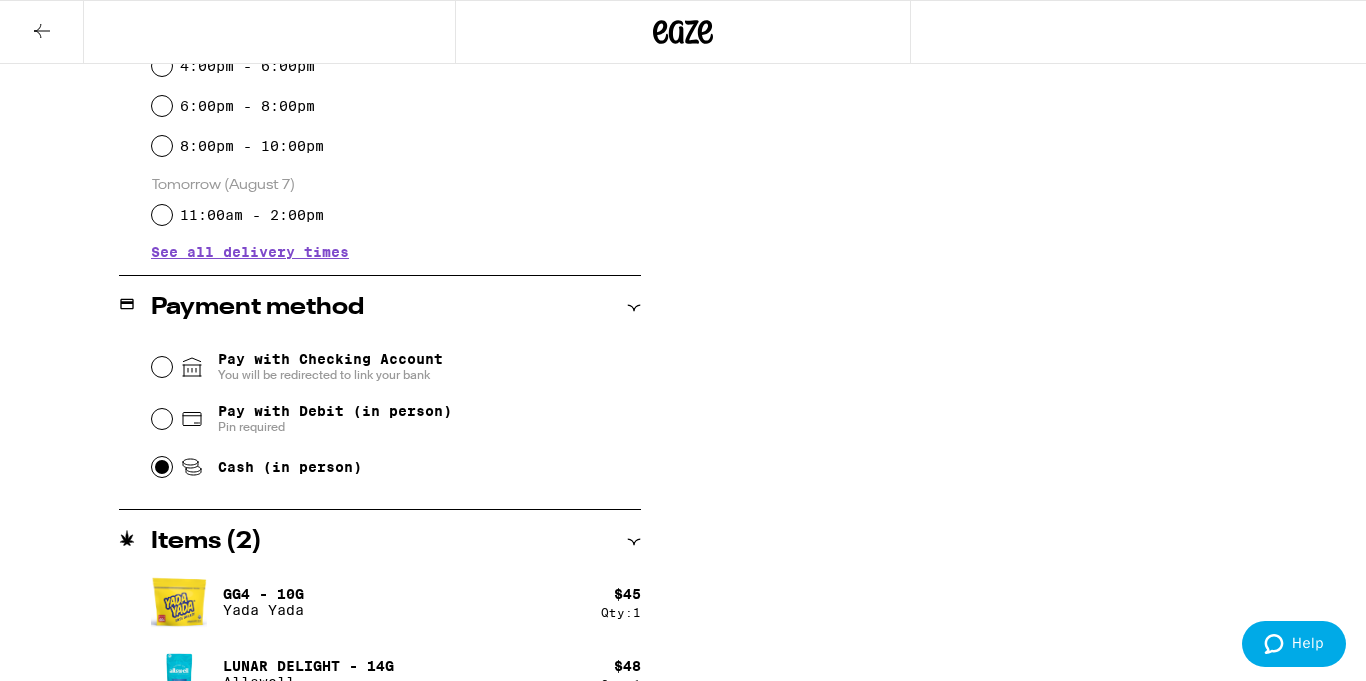 scroll, scrollTop: 673, scrollLeft: 0, axis: vertical 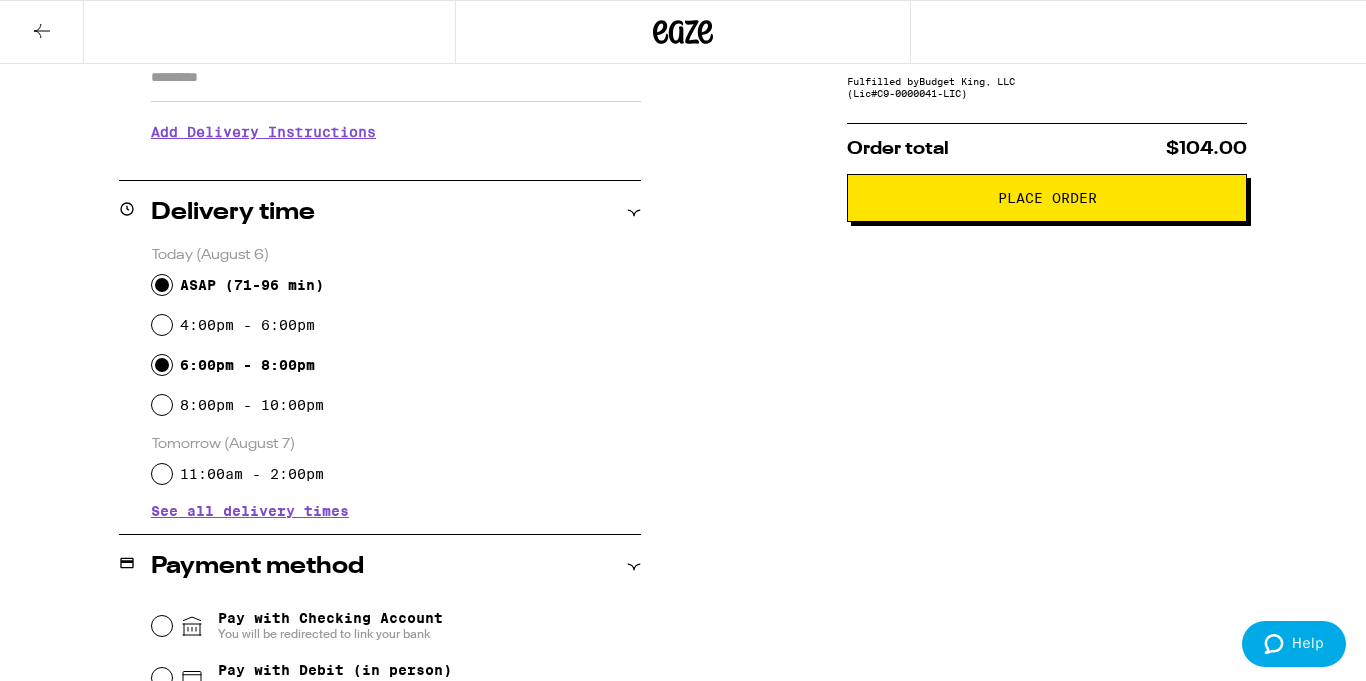 click on "6:00pm - 8:00pm" at bounding box center (162, 365) 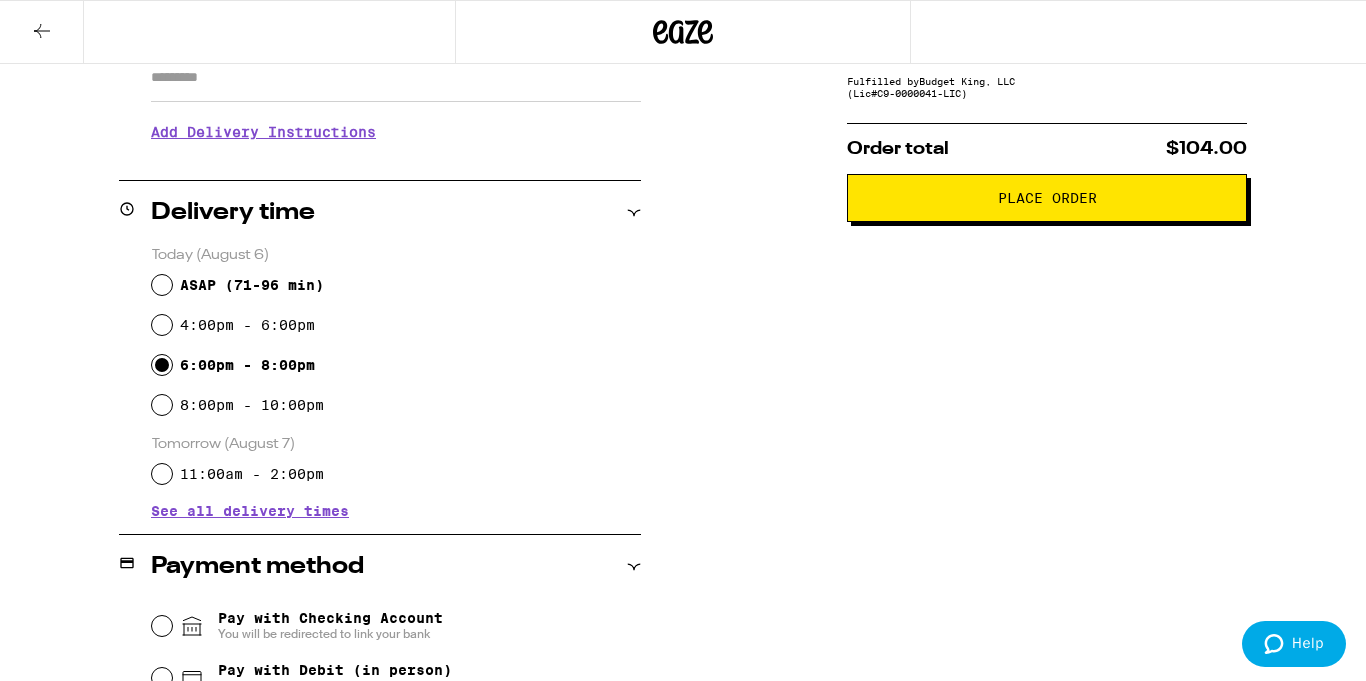 radio on "true" 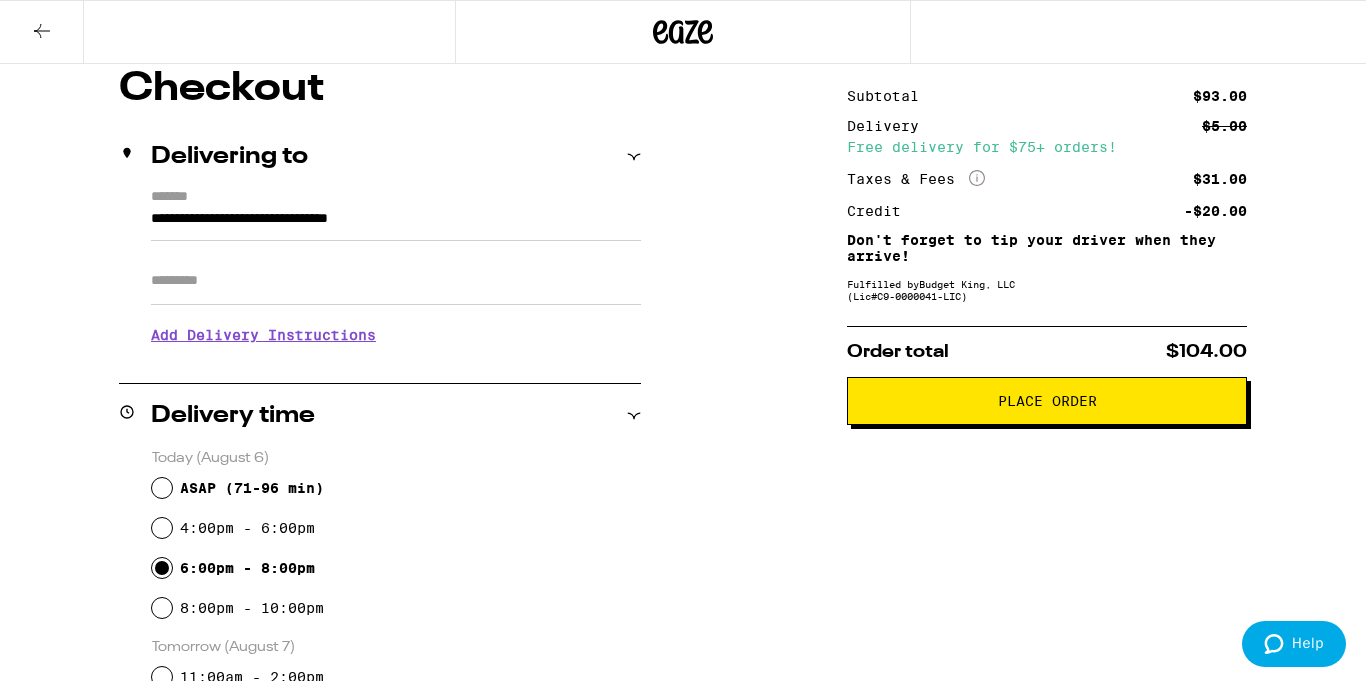 scroll, scrollTop: 179, scrollLeft: 0, axis: vertical 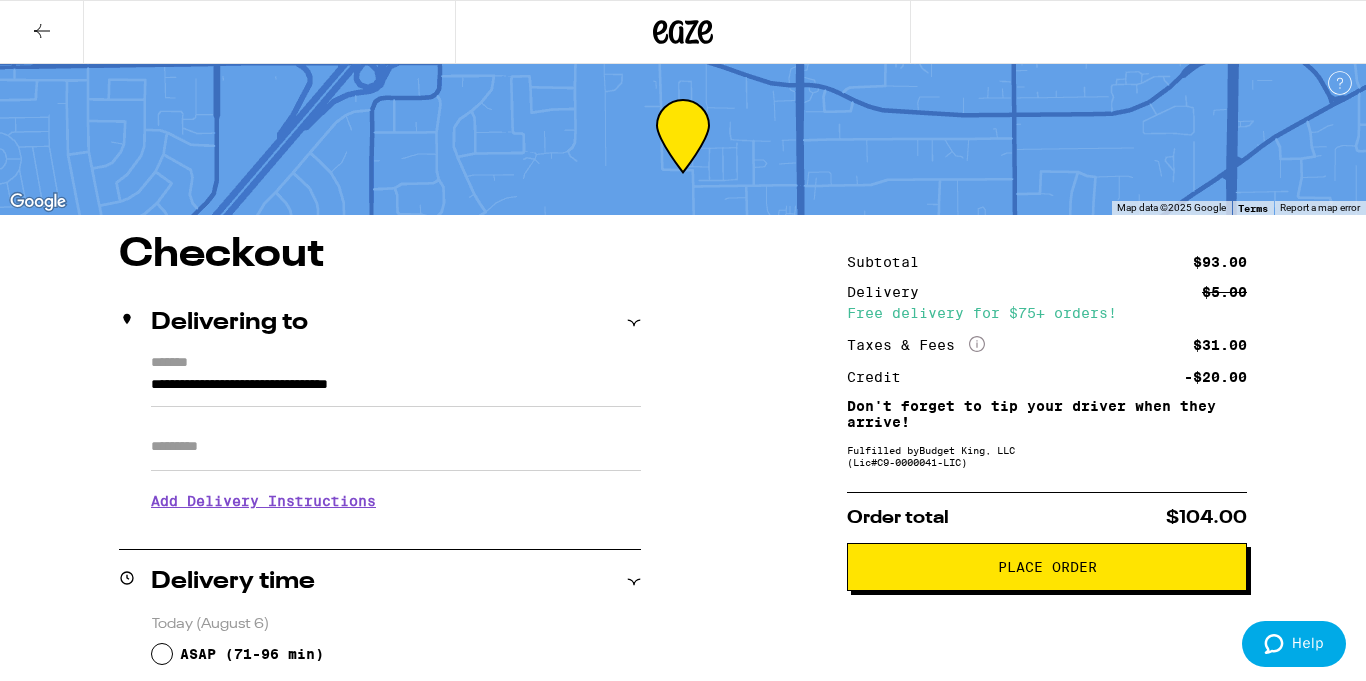 click on "Place Order" at bounding box center (1047, 567) 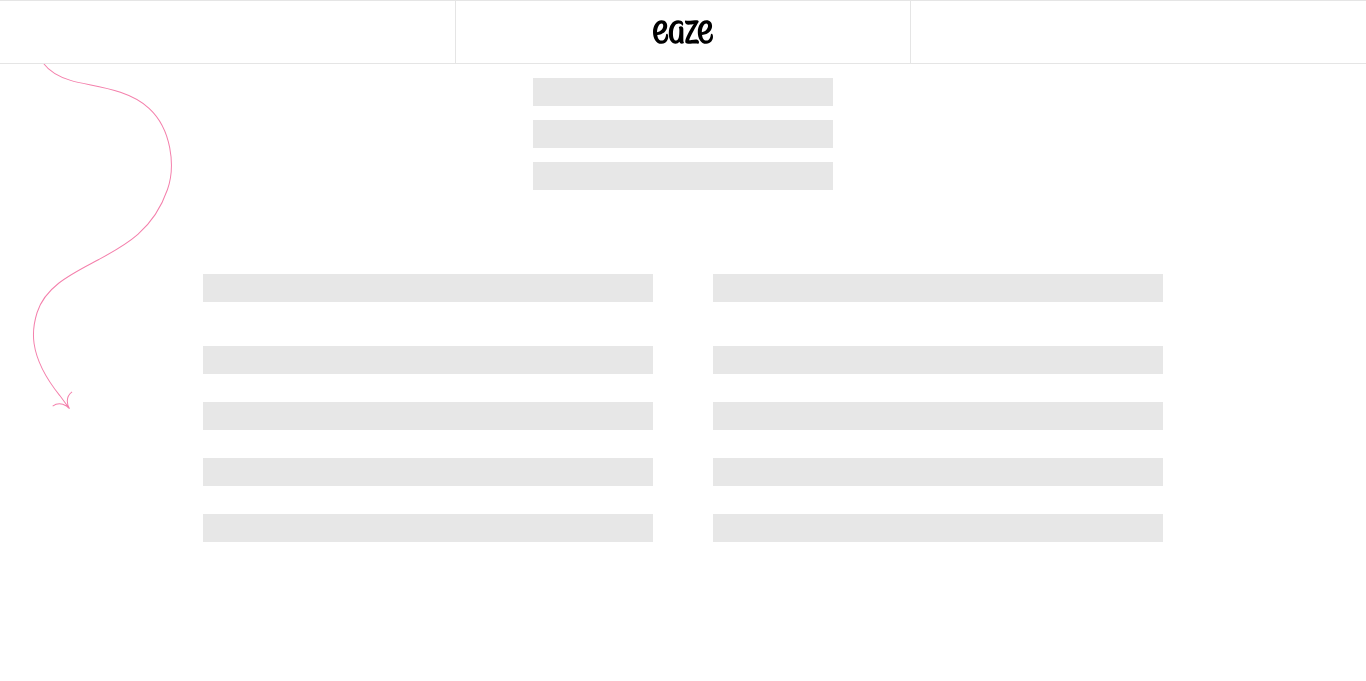 scroll, scrollTop: 0, scrollLeft: 0, axis: both 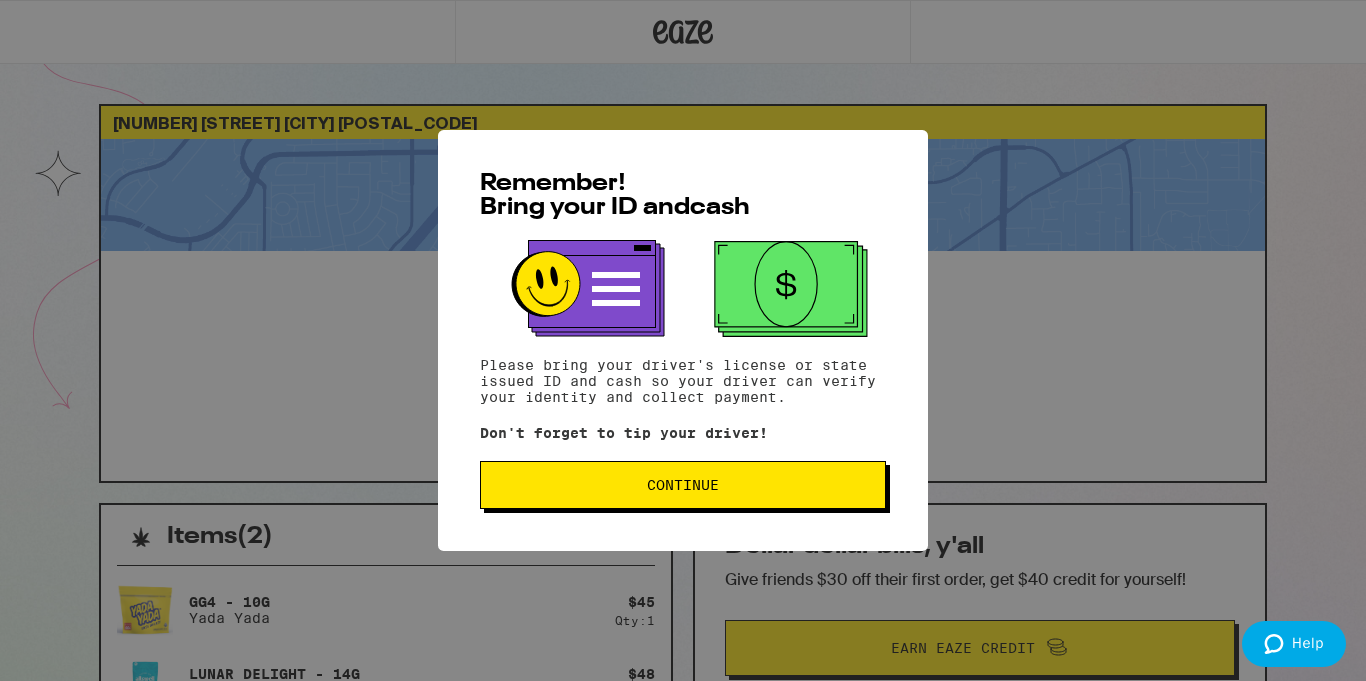 click on "Continue" at bounding box center (683, 485) 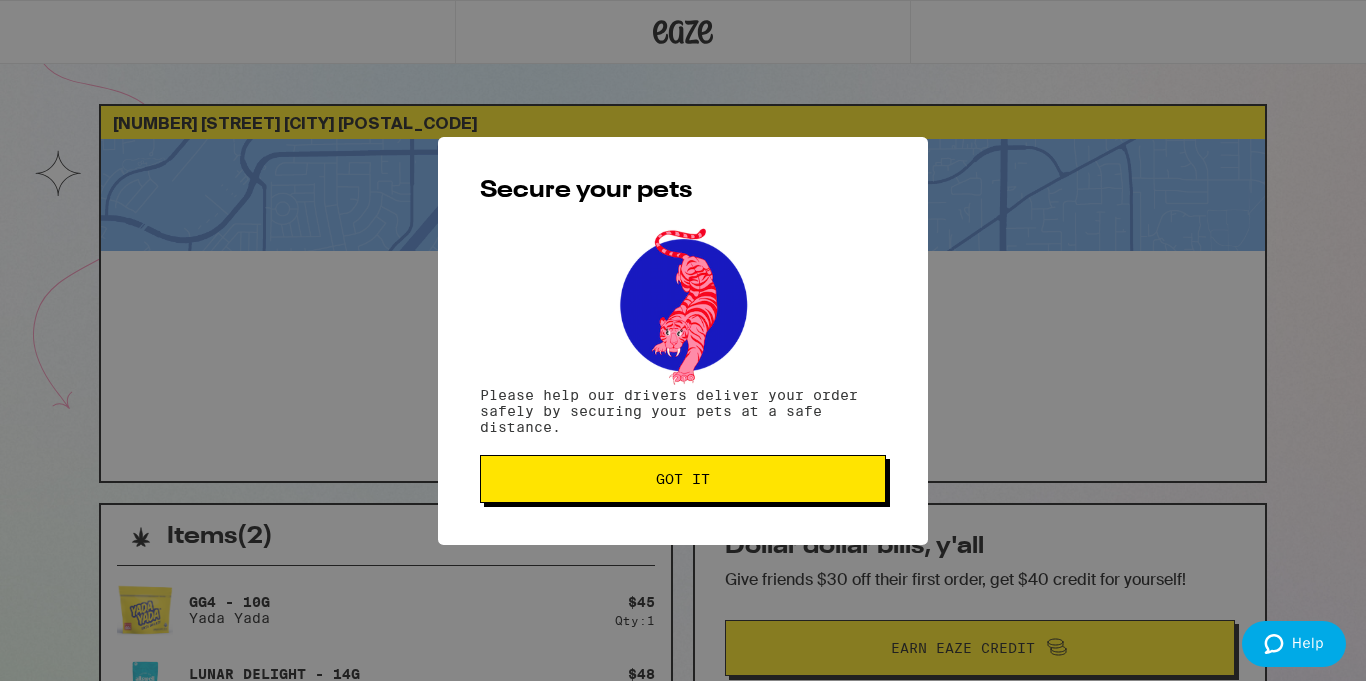 click on "Got it" at bounding box center [683, 479] 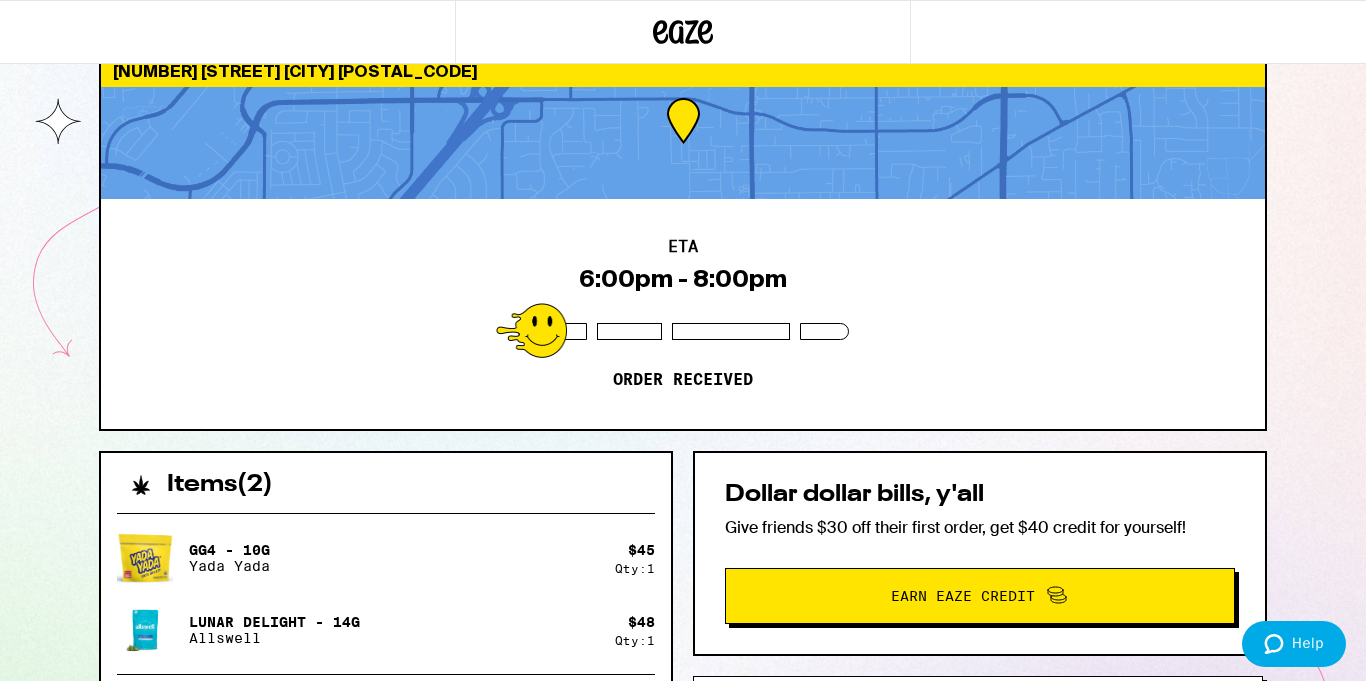 scroll, scrollTop: 42, scrollLeft: 0, axis: vertical 